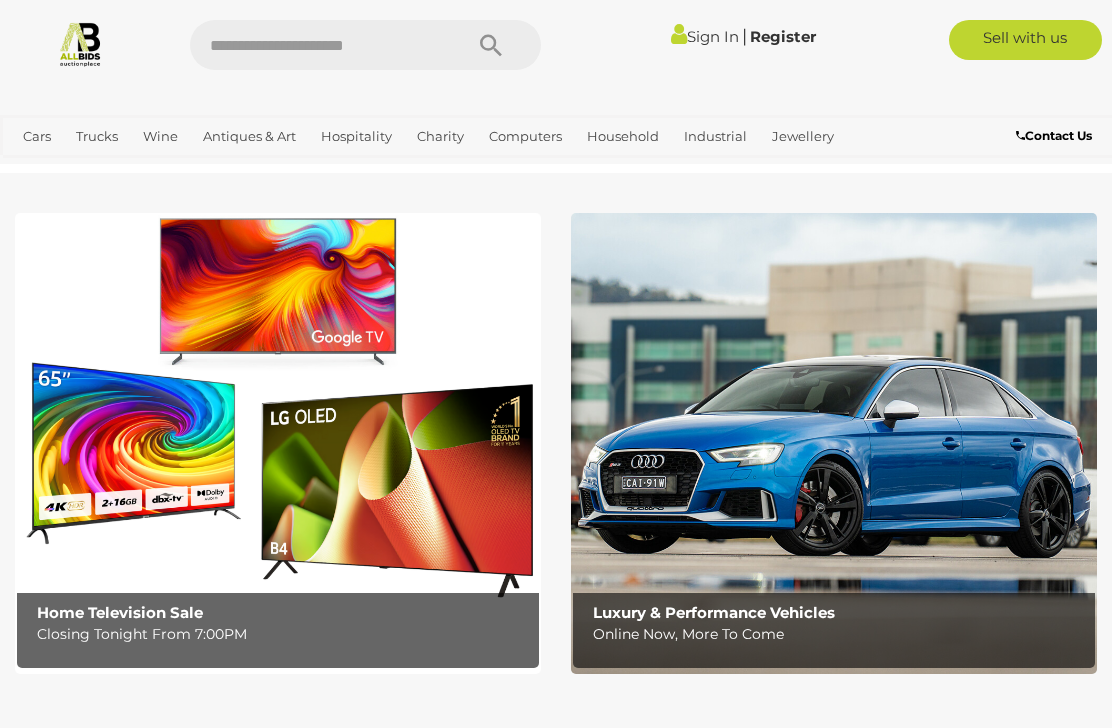 scroll, scrollTop: 0, scrollLeft: 0, axis: both 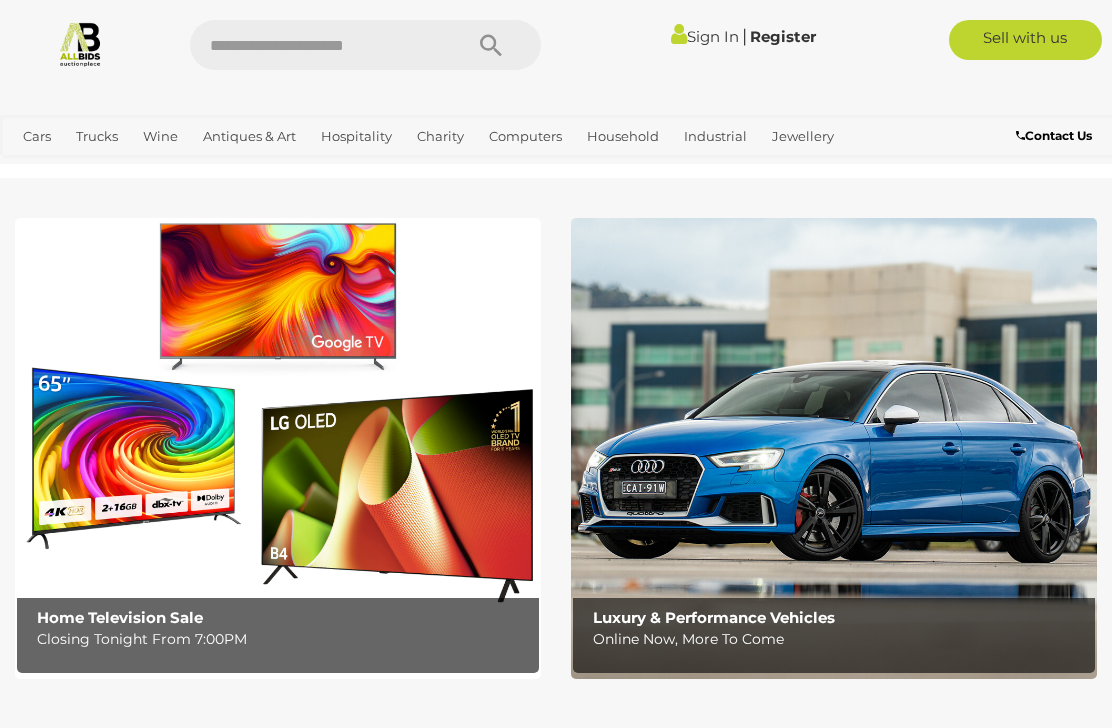 click on "Home Television Sale" at bounding box center [120, 617] 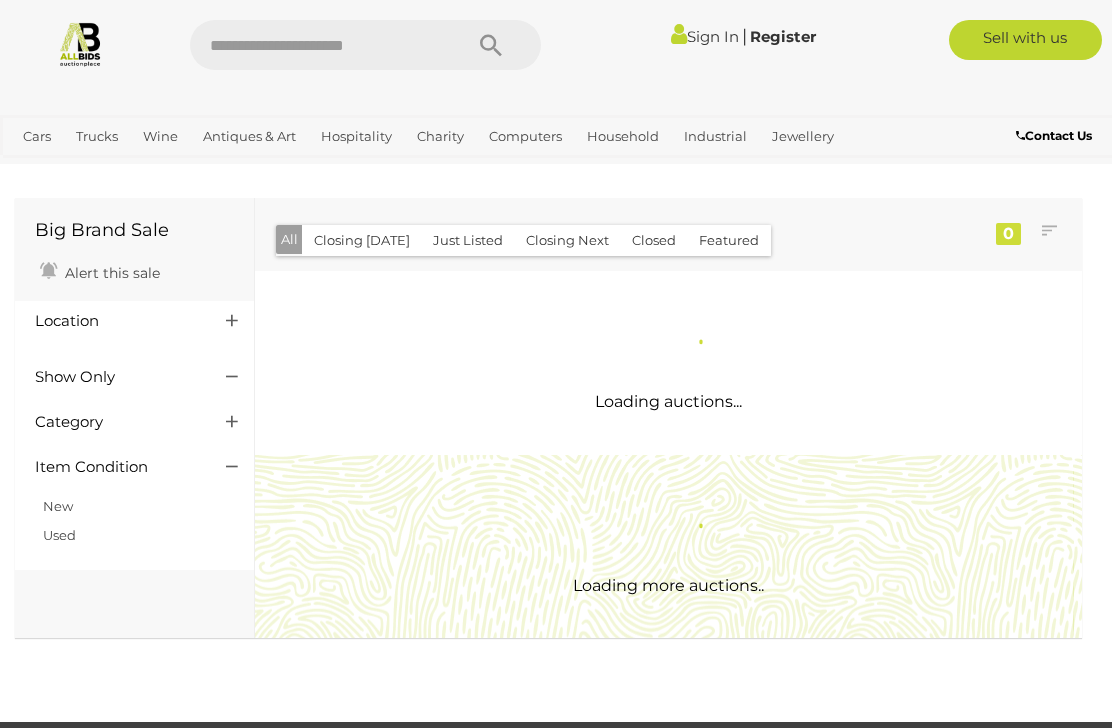 scroll, scrollTop: 0, scrollLeft: 0, axis: both 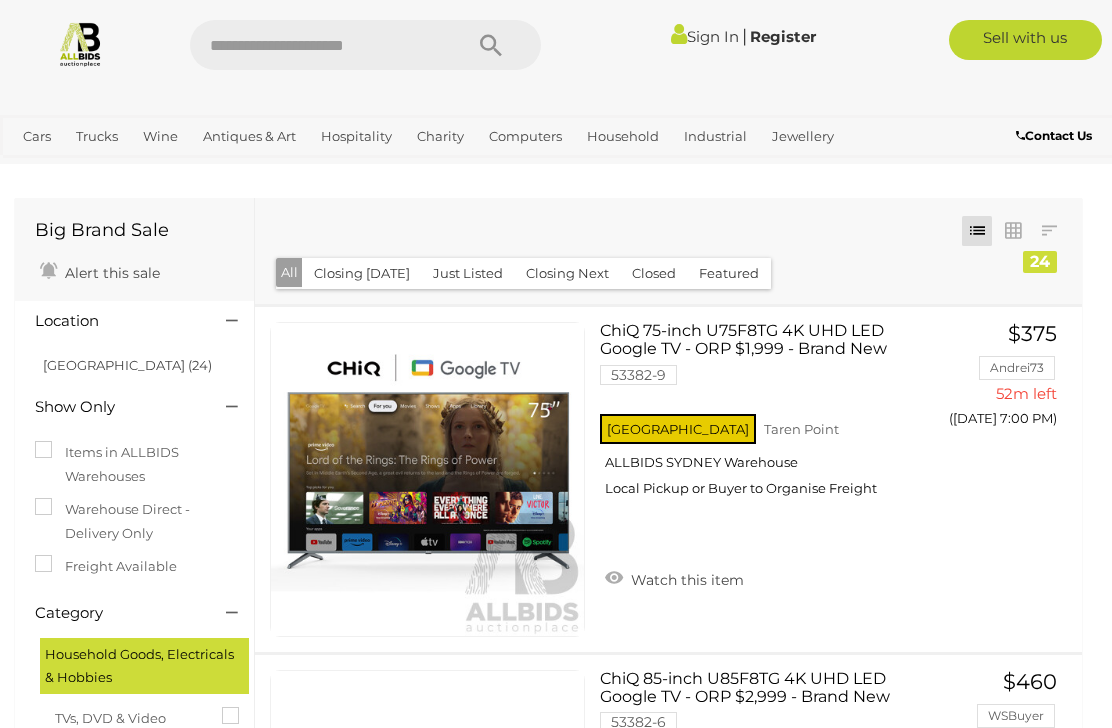 click on "Closing [DATE] and [DATE]" at bounding box center [0, 0] 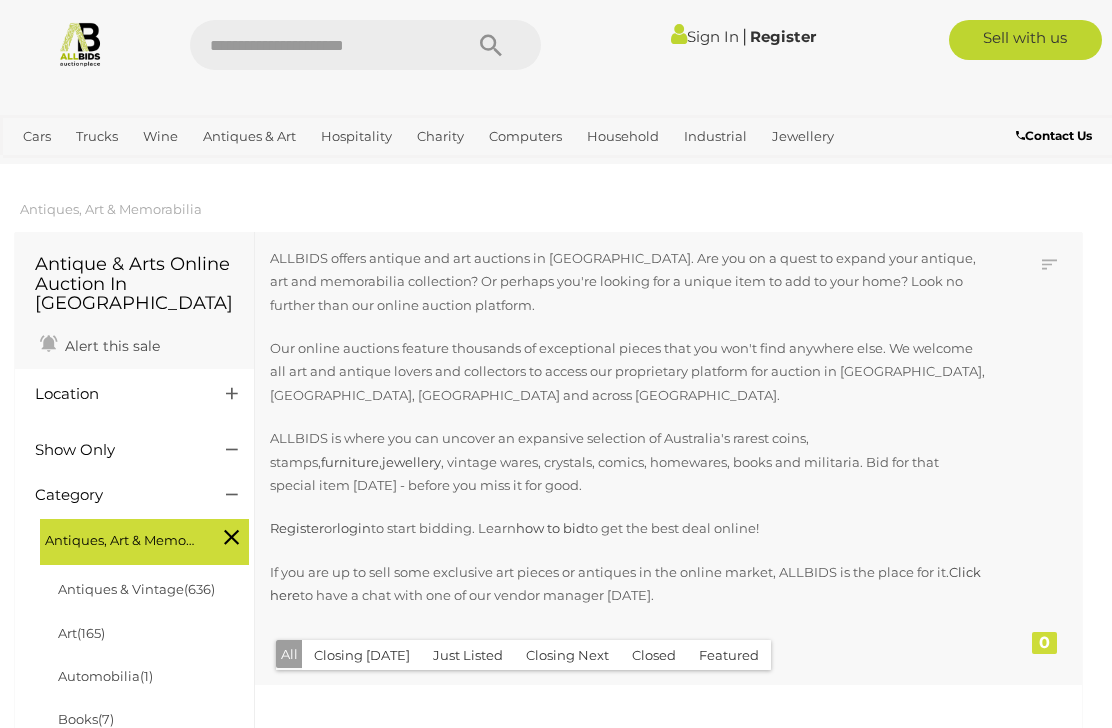 scroll, scrollTop: 0, scrollLeft: 0, axis: both 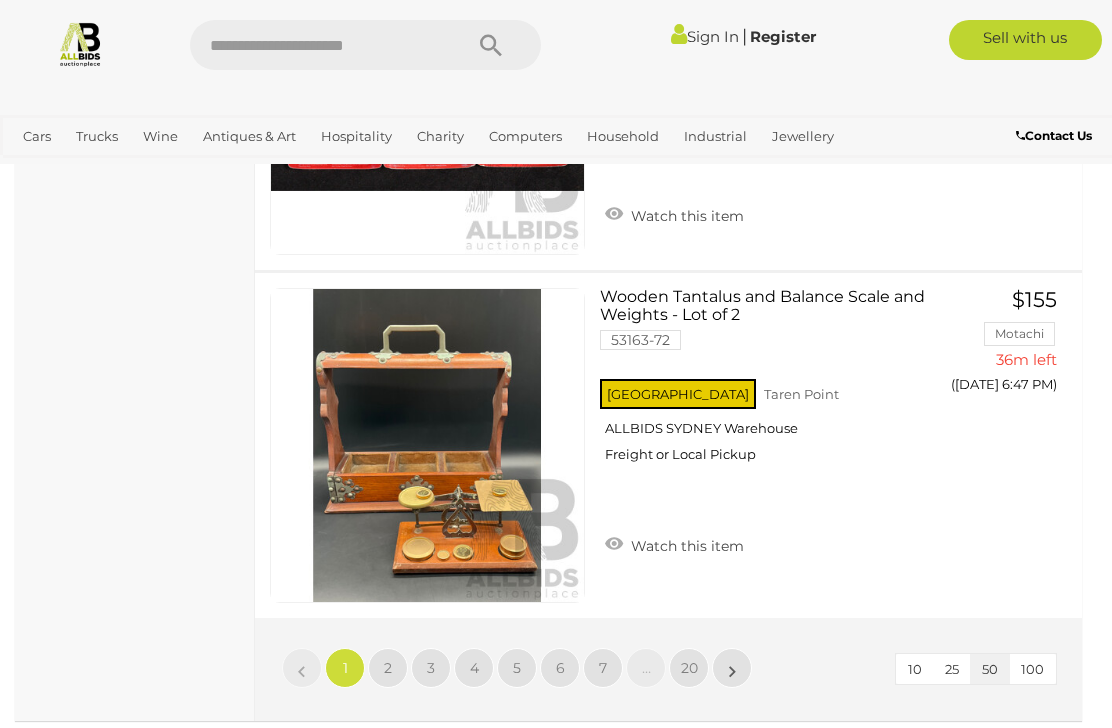 click on "100" at bounding box center (1032, 669) 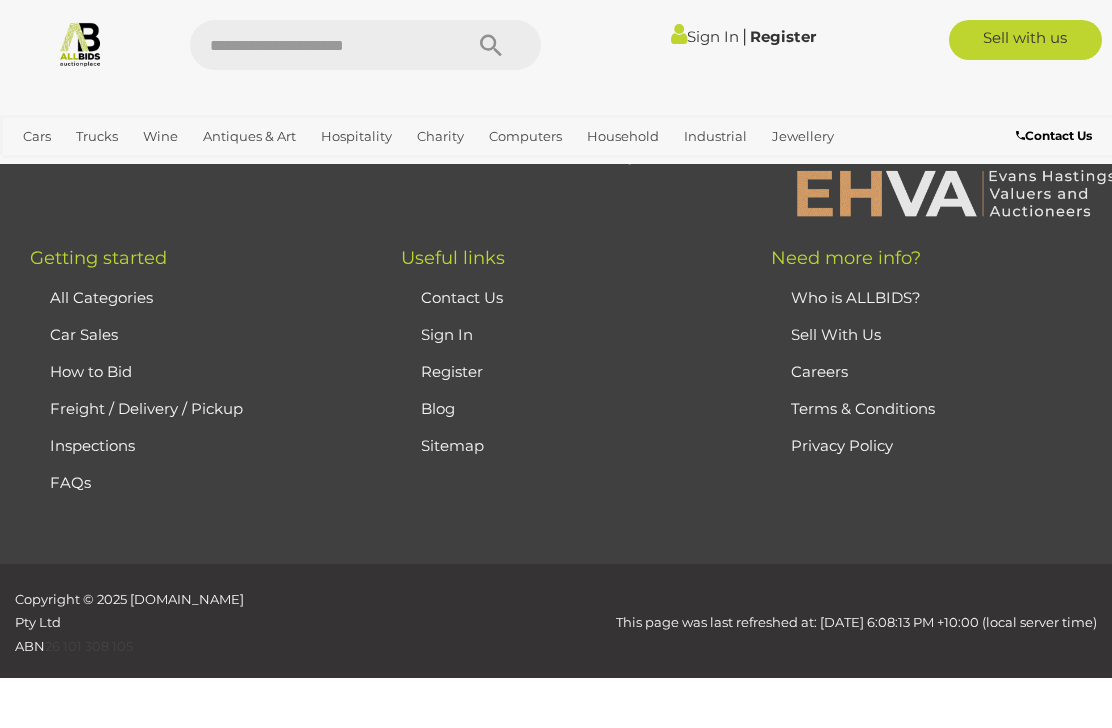 scroll, scrollTop: 513, scrollLeft: 0, axis: vertical 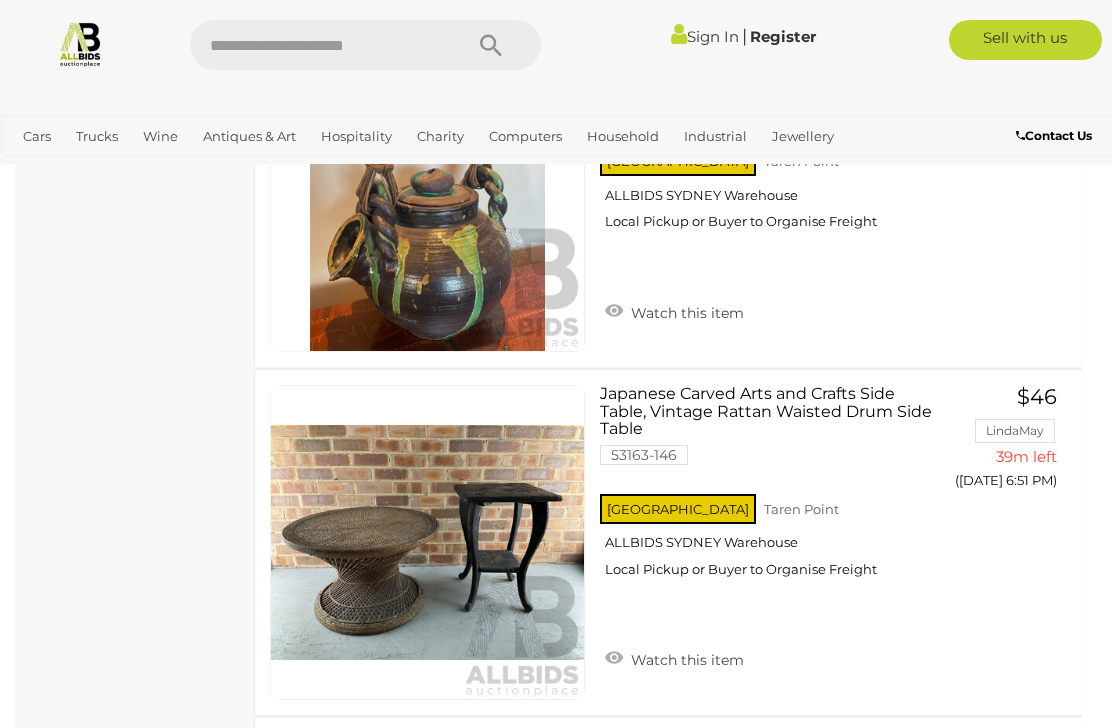 click on "Sign In" at bounding box center [705, 36] 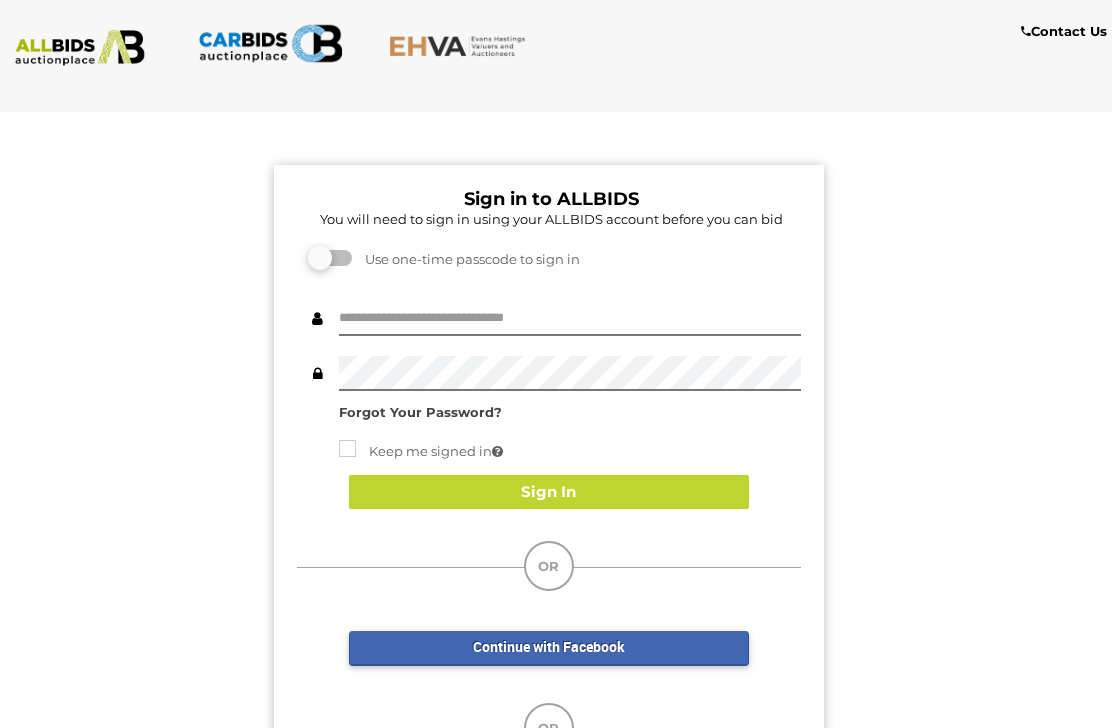 scroll, scrollTop: 0, scrollLeft: 0, axis: both 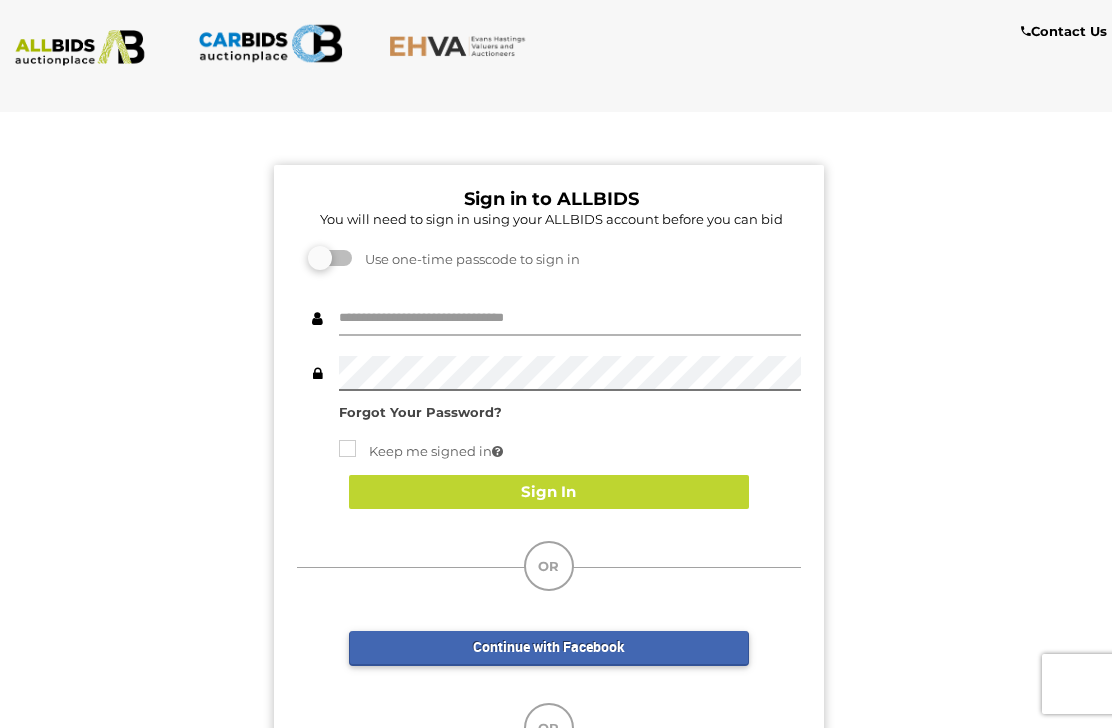 click at bounding box center (570, 318) 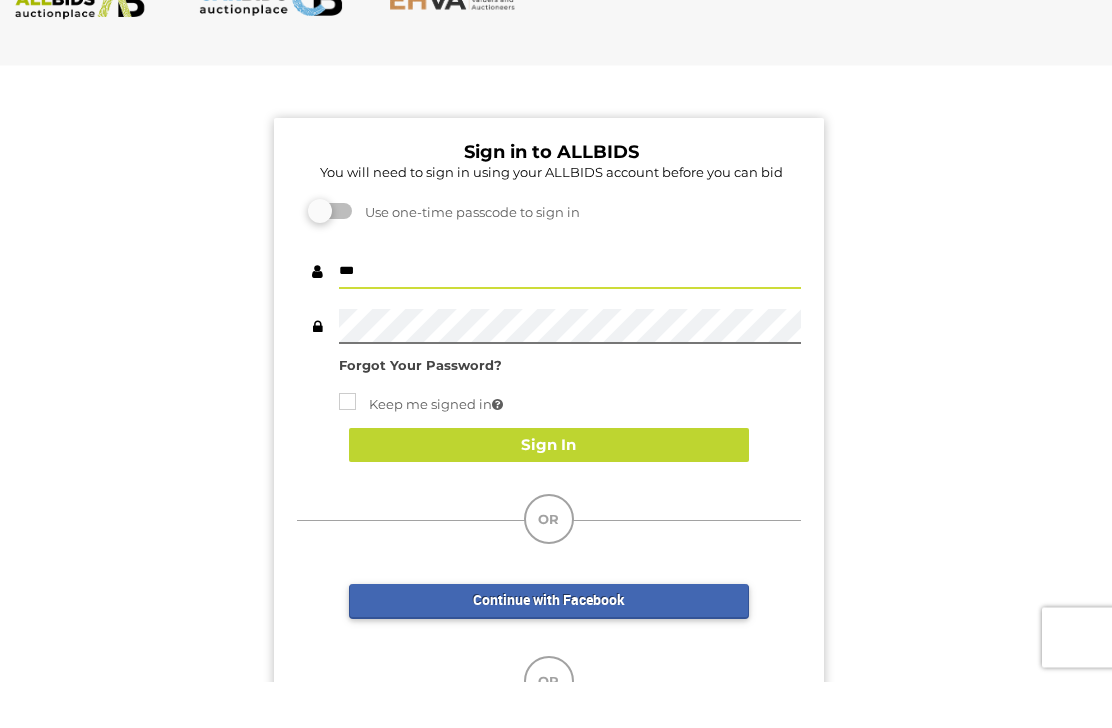 type on "***" 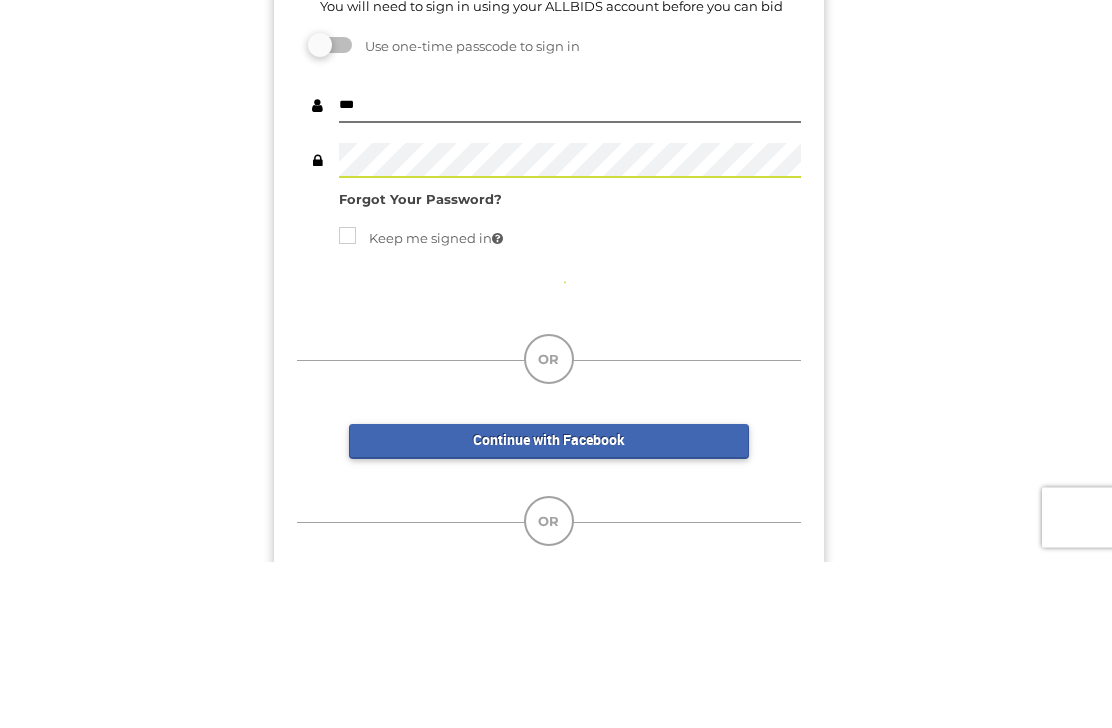 scroll, scrollTop: 205, scrollLeft: 0, axis: vertical 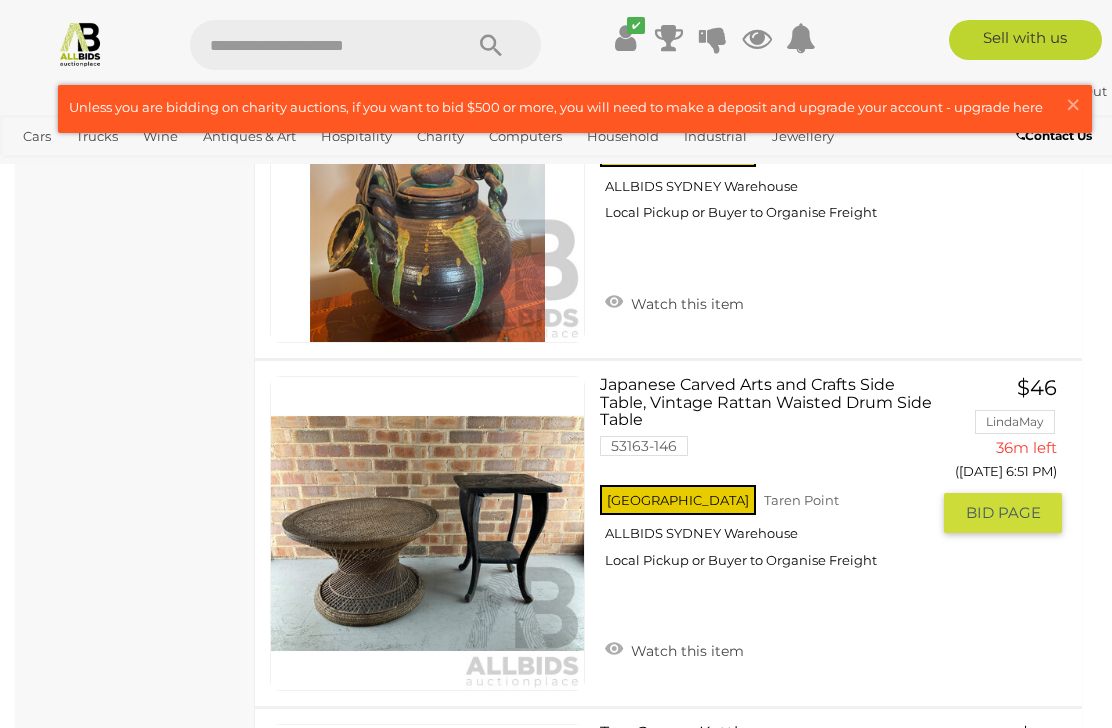 click on "Watch this item" at bounding box center (674, 649) 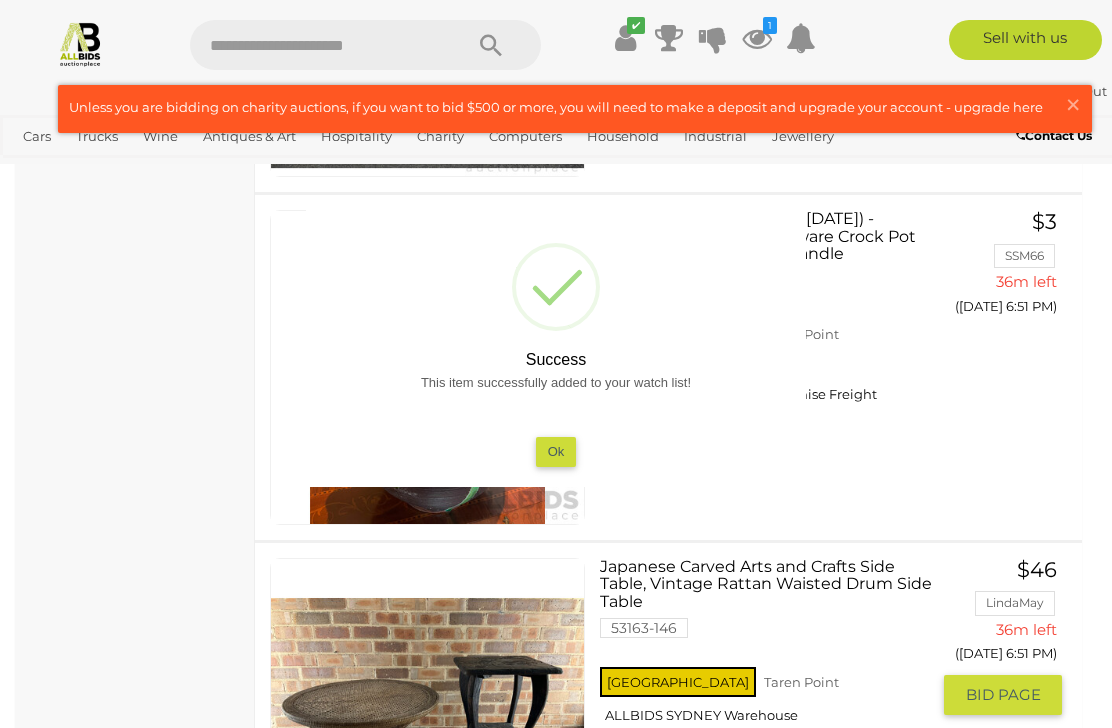 scroll, scrollTop: 21356, scrollLeft: 0, axis: vertical 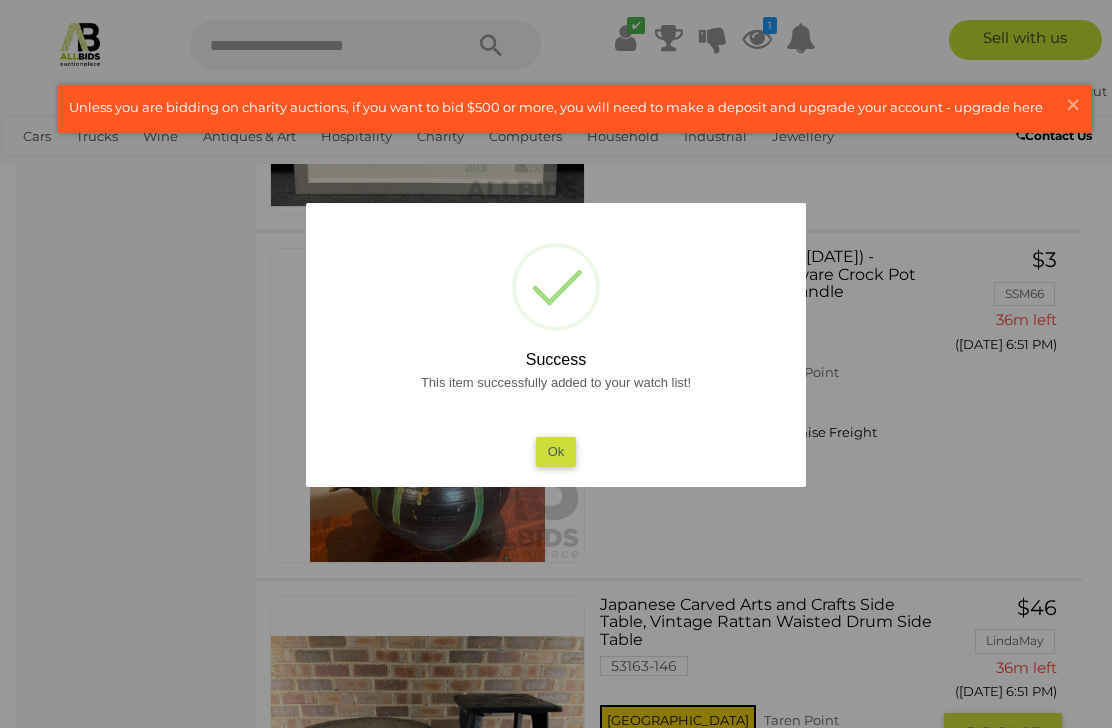 click on "×" at bounding box center (1073, 104) 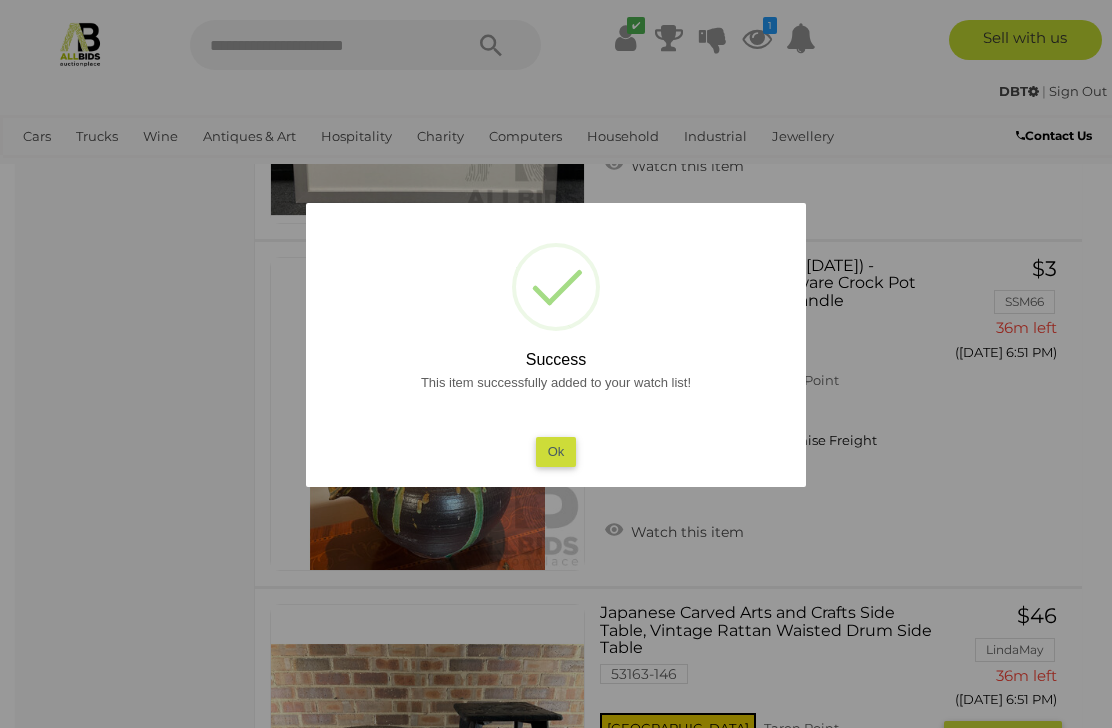 click on "Ok" at bounding box center (556, 451) 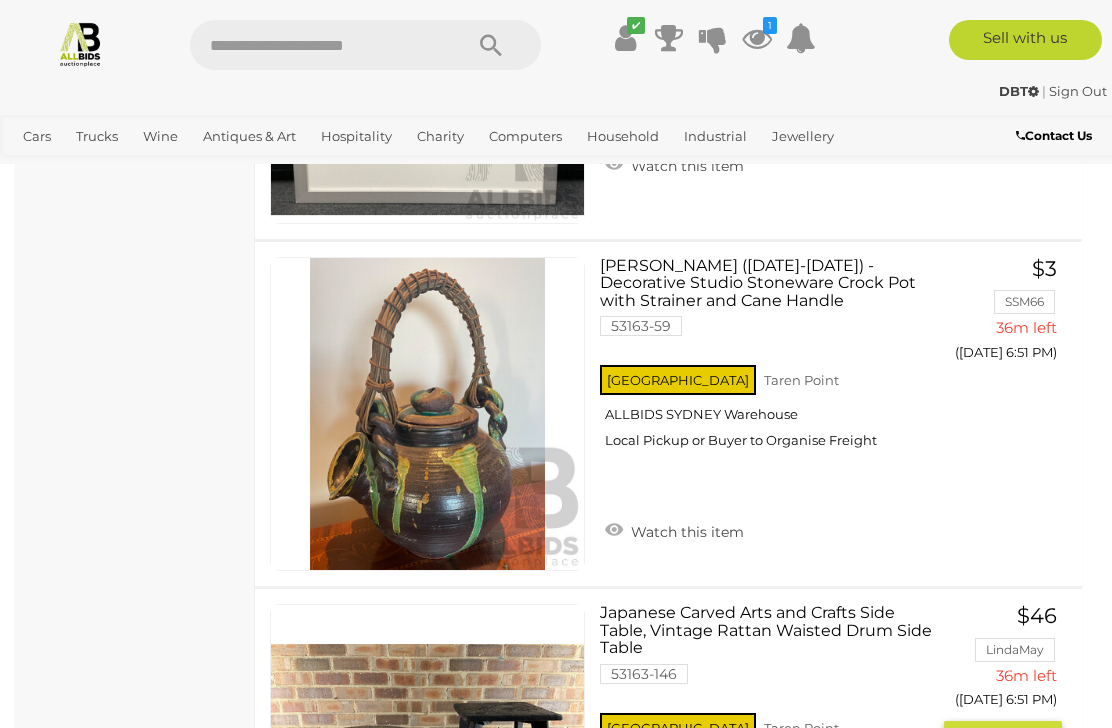 click on "Japanese Carved Arts and Crafts Side Table, Vintage Rattan Waisted Drum Side Table
53163-146
NSW
Taren Point ALLBIDS SYDNEY Warehouse" at bounding box center (772, 708) 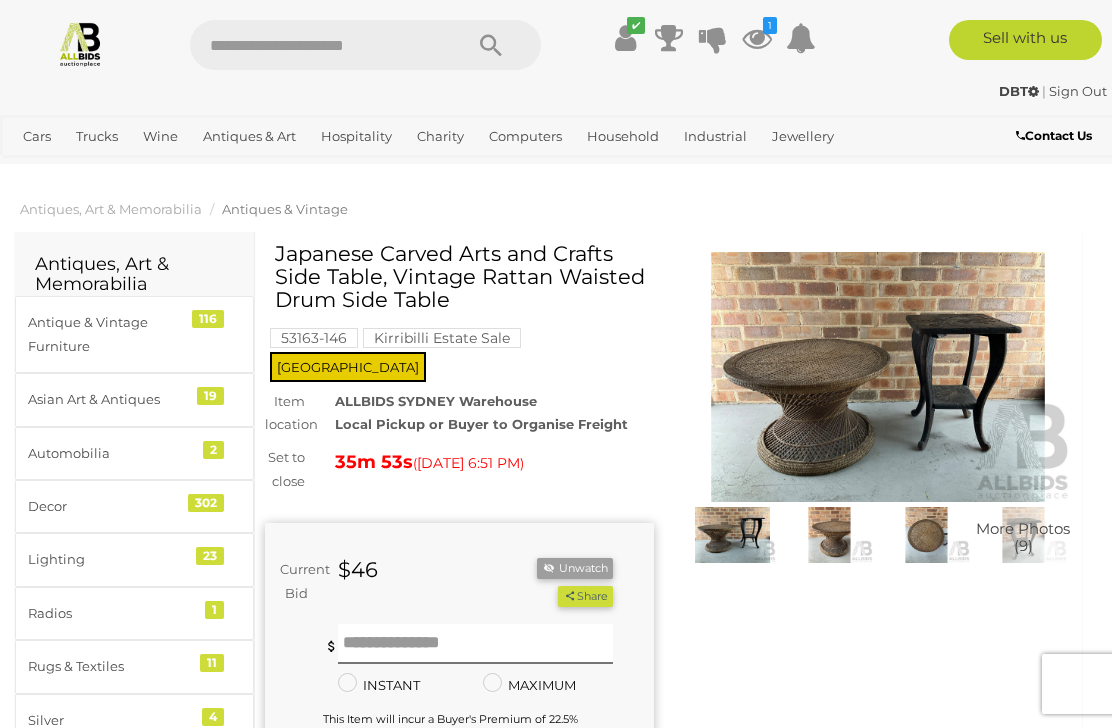 scroll, scrollTop: 0, scrollLeft: 14, axis: horizontal 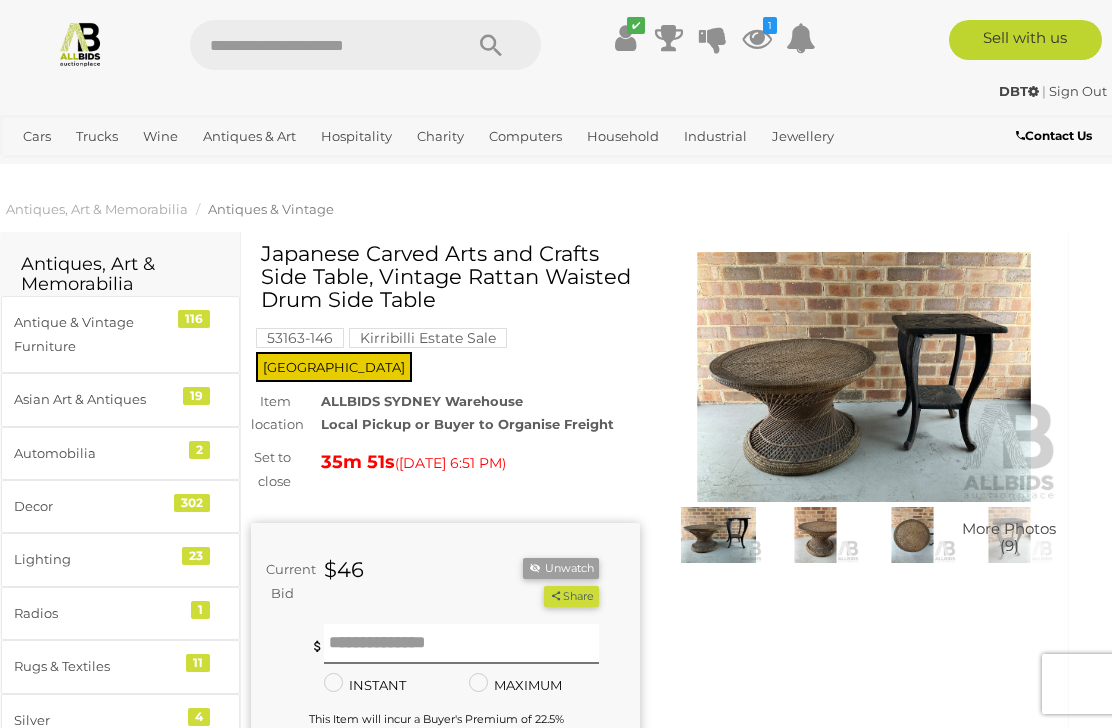click at bounding box center [1009, 535] 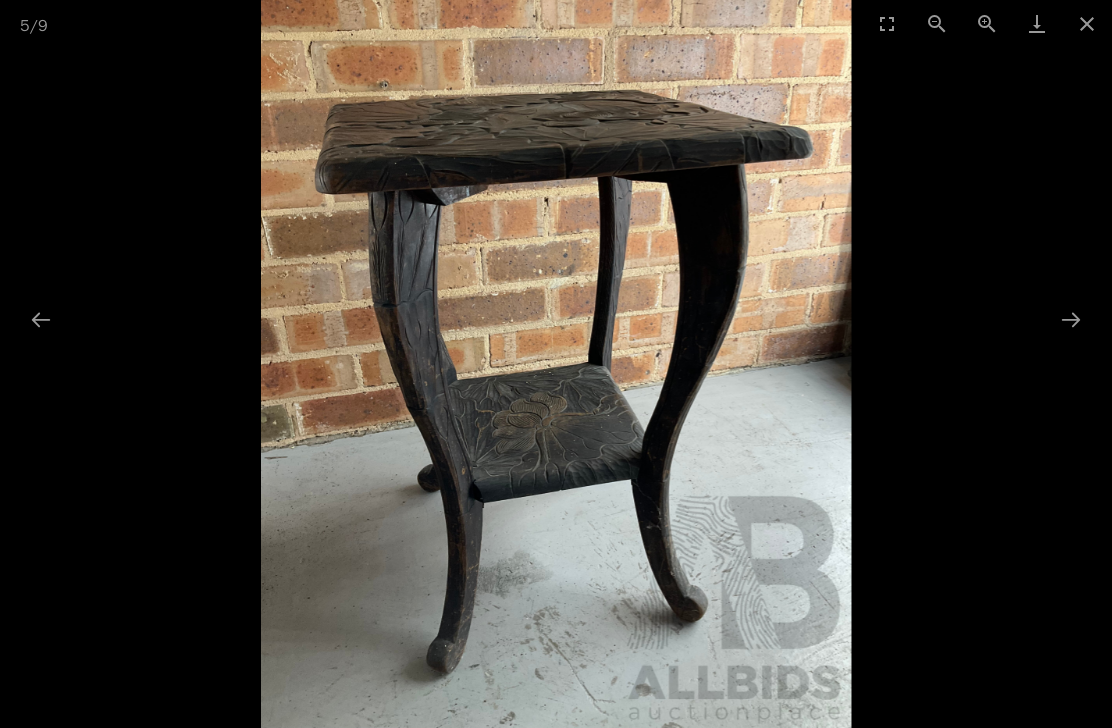 click at bounding box center [1071, 319] 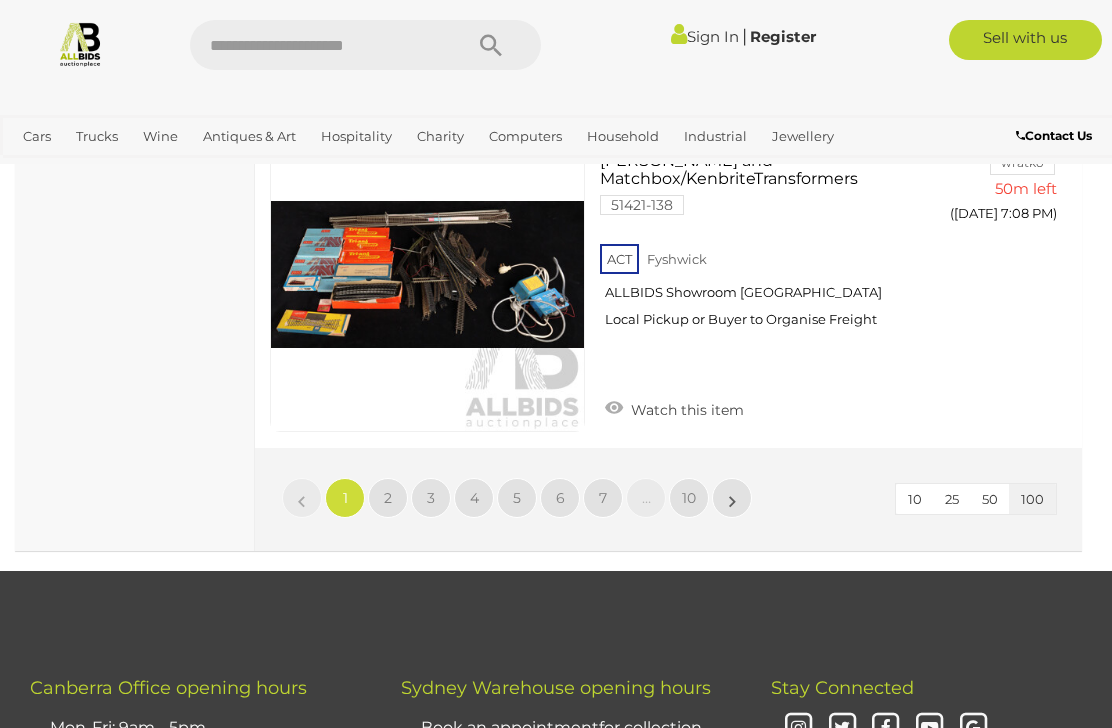 scroll, scrollTop: 35126, scrollLeft: 0, axis: vertical 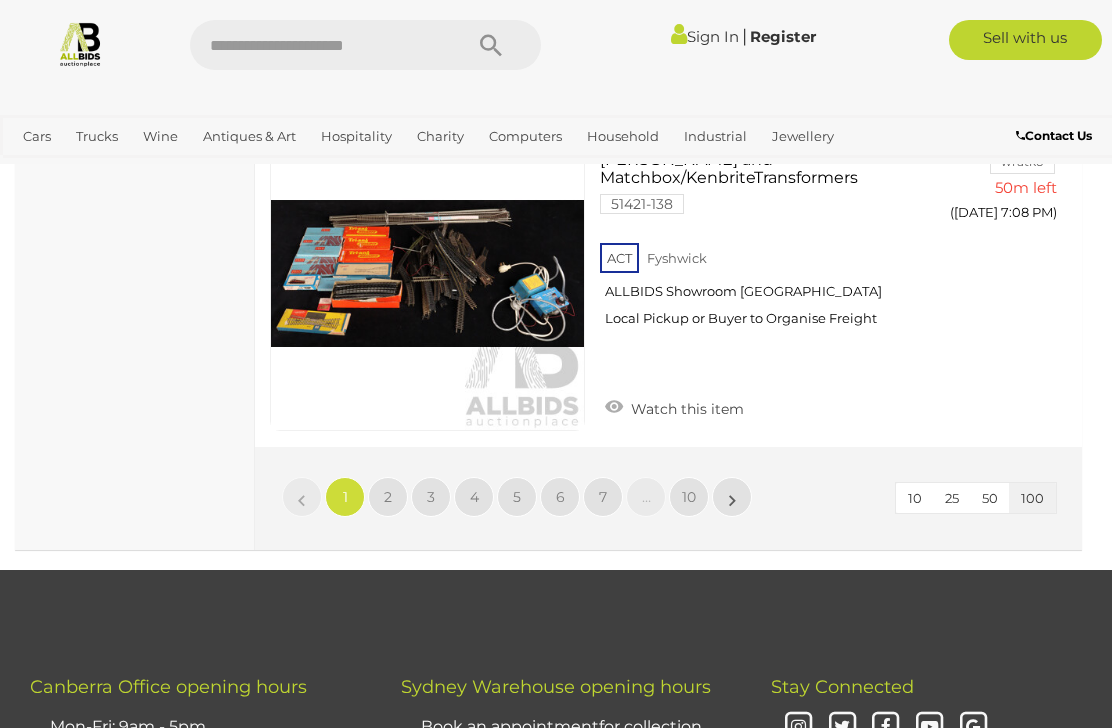 click on "2" at bounding box center (388, 497) 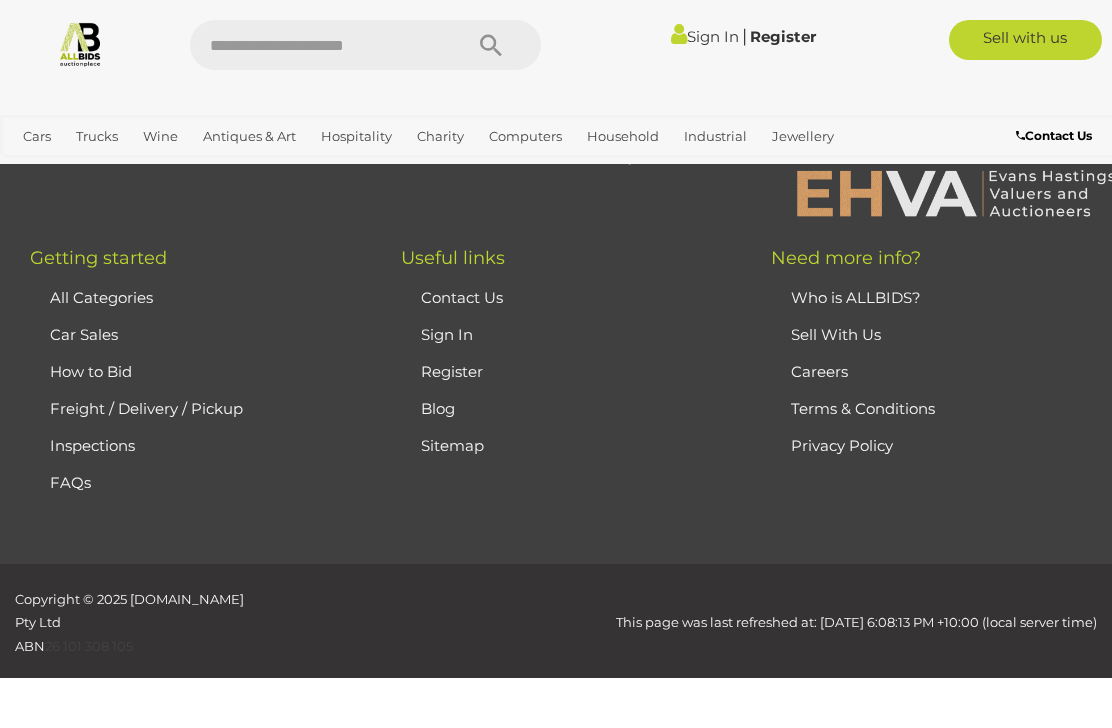 scroll, scrollTop: 513, scrollLeft: 0, axis: vertical 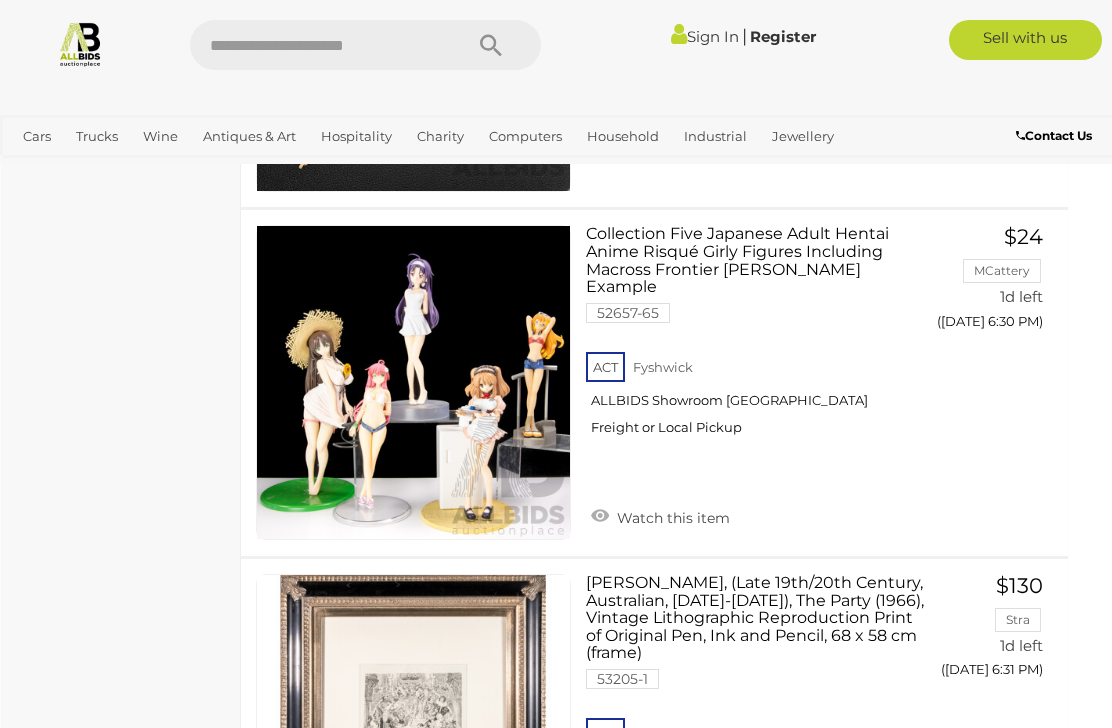 click on "Closing [DATE] and Weekends" at bounding box center [0, 0] 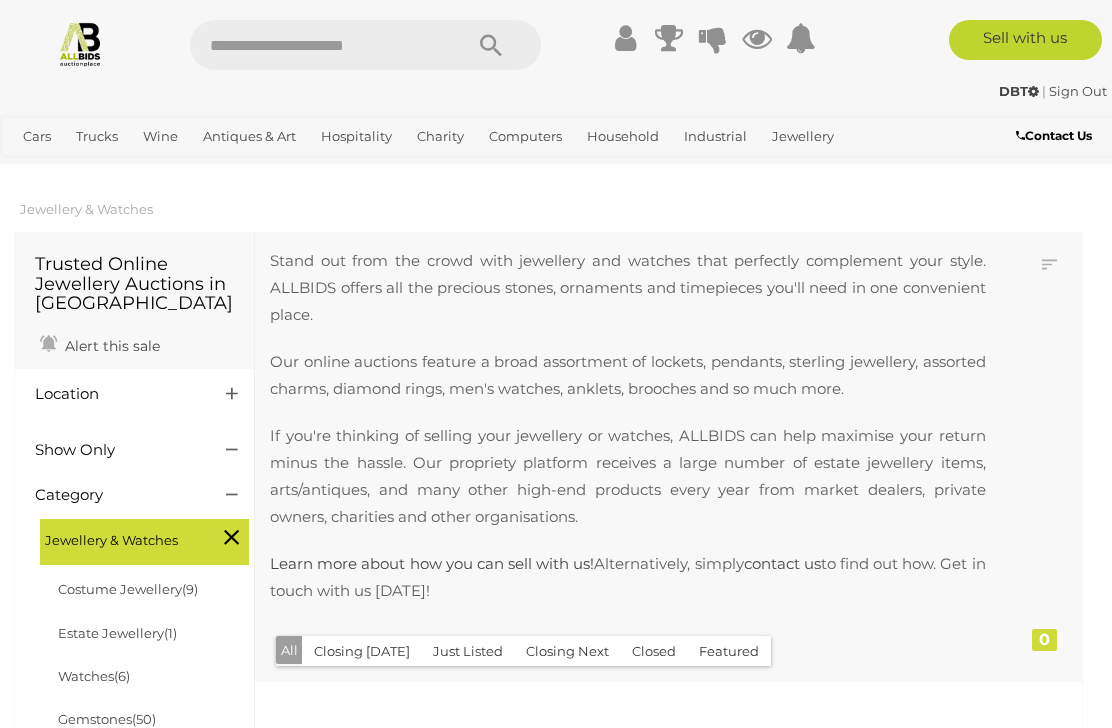 scroll, scrollTop: 0, scrollLeft: 0, axis: both 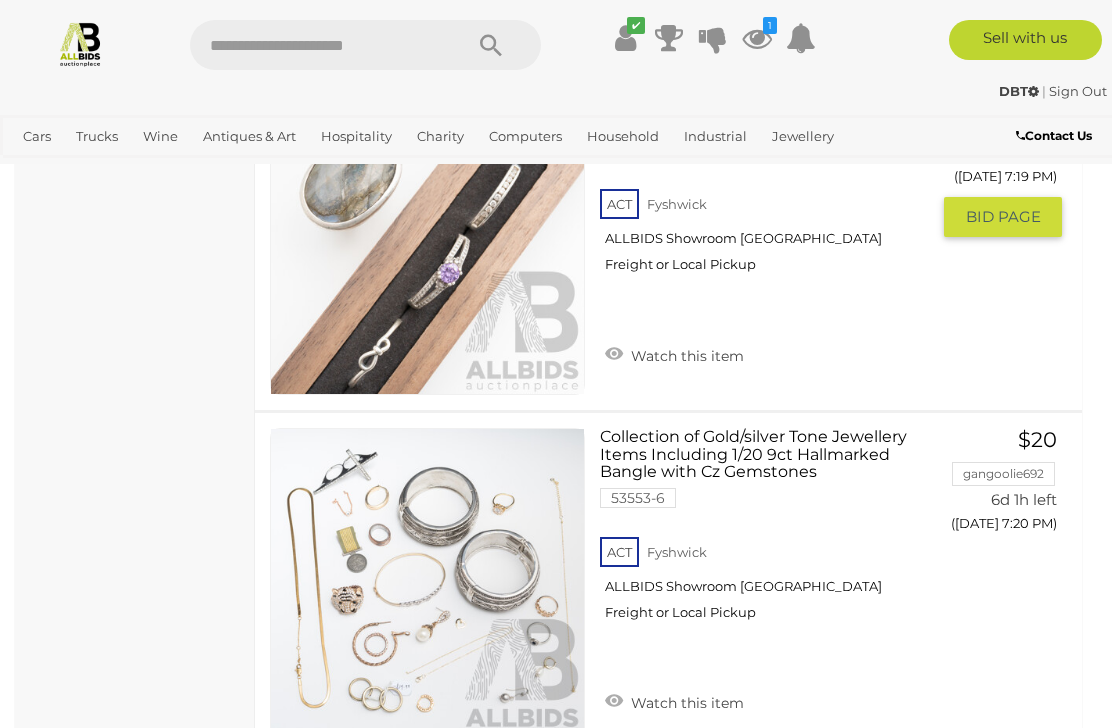 click on "Watch this item" at bounding box center [674, 354] 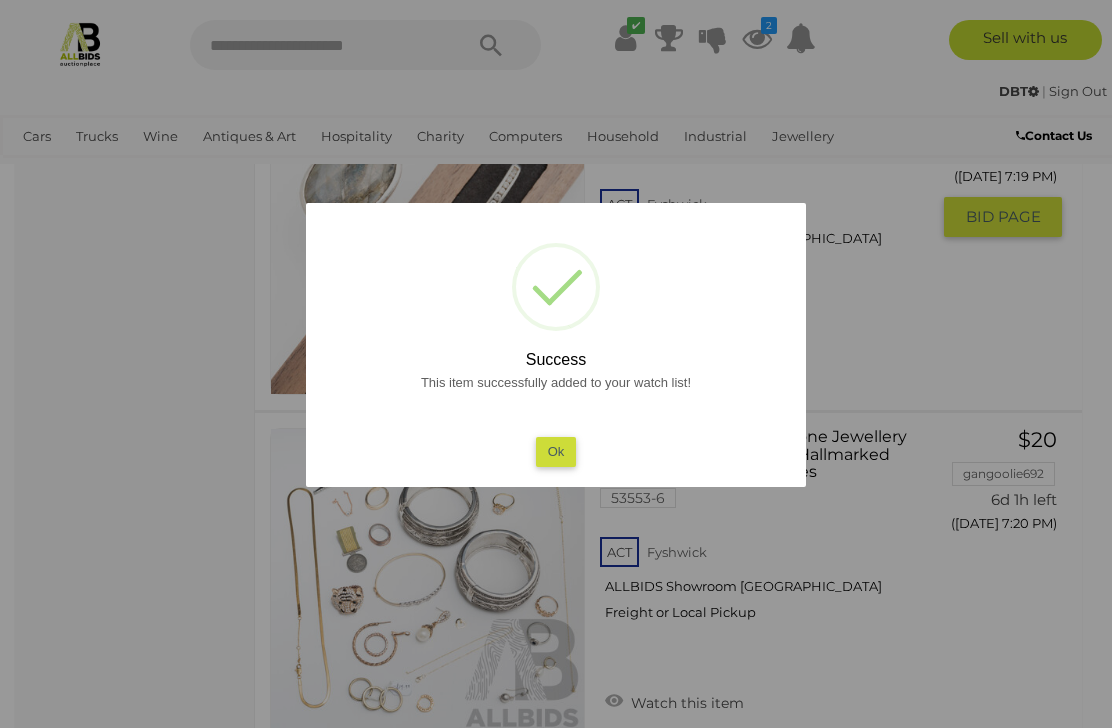 click on "Ok" at bounding box center [556, 451] 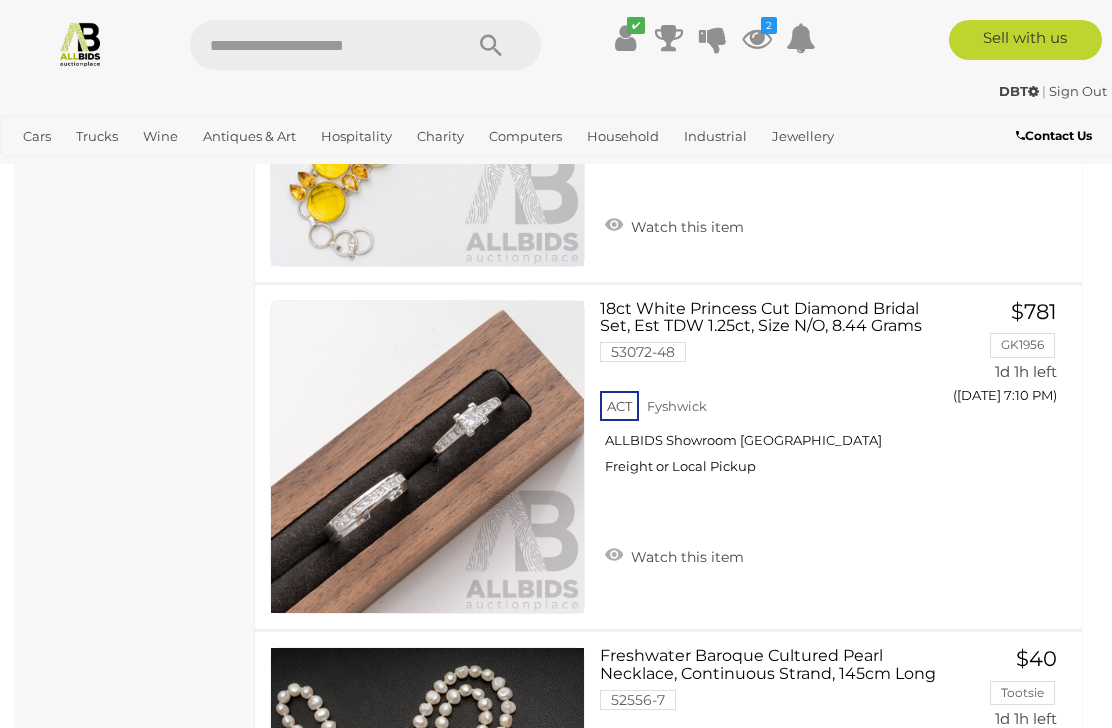 scroll, scrollTop: 11903, scrollLeft: 0, axis: vertical 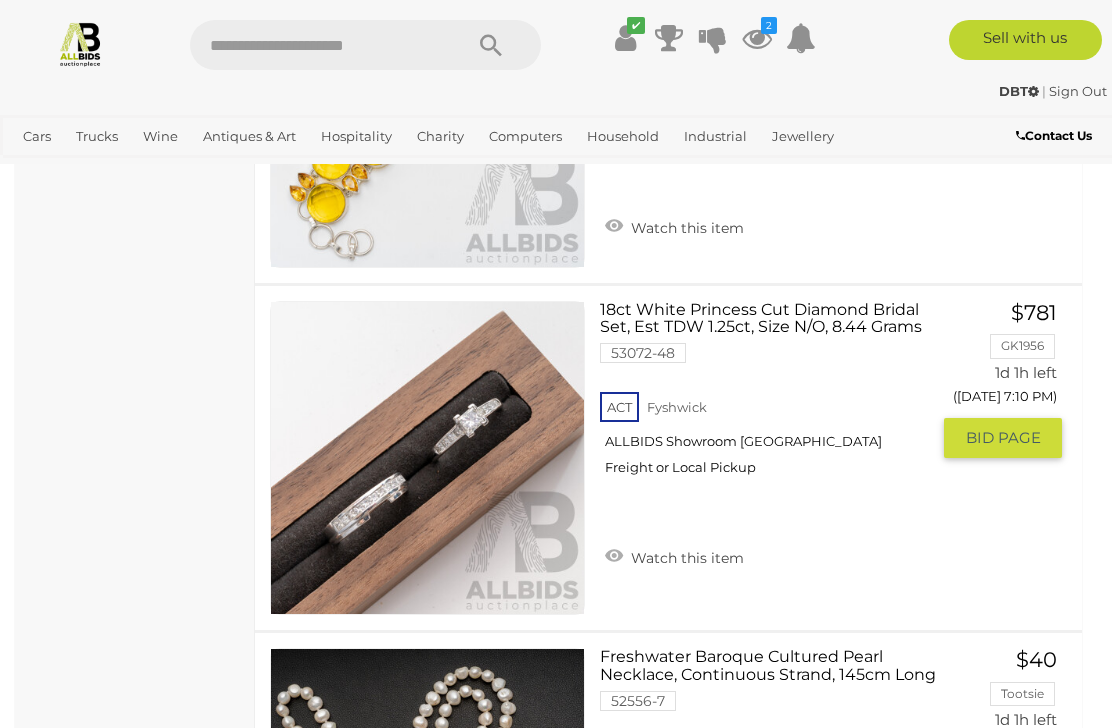 click on "Watch this item" at bounding box center [674, 556] 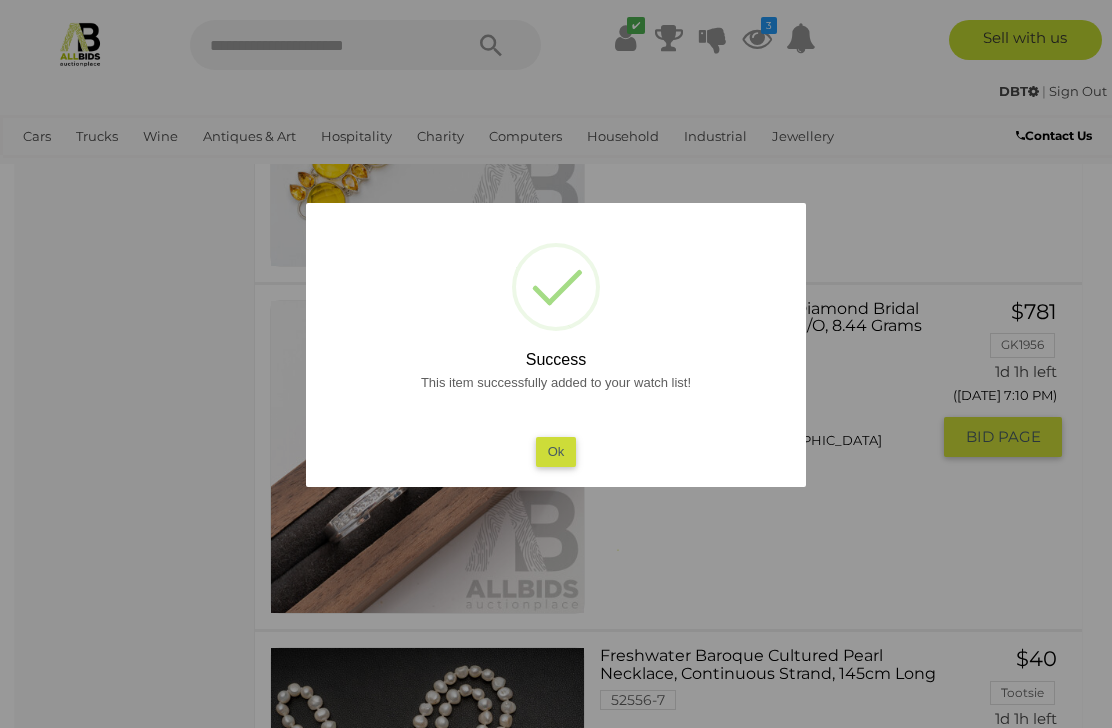 click on "Ok" at bounding box center [556, 451] 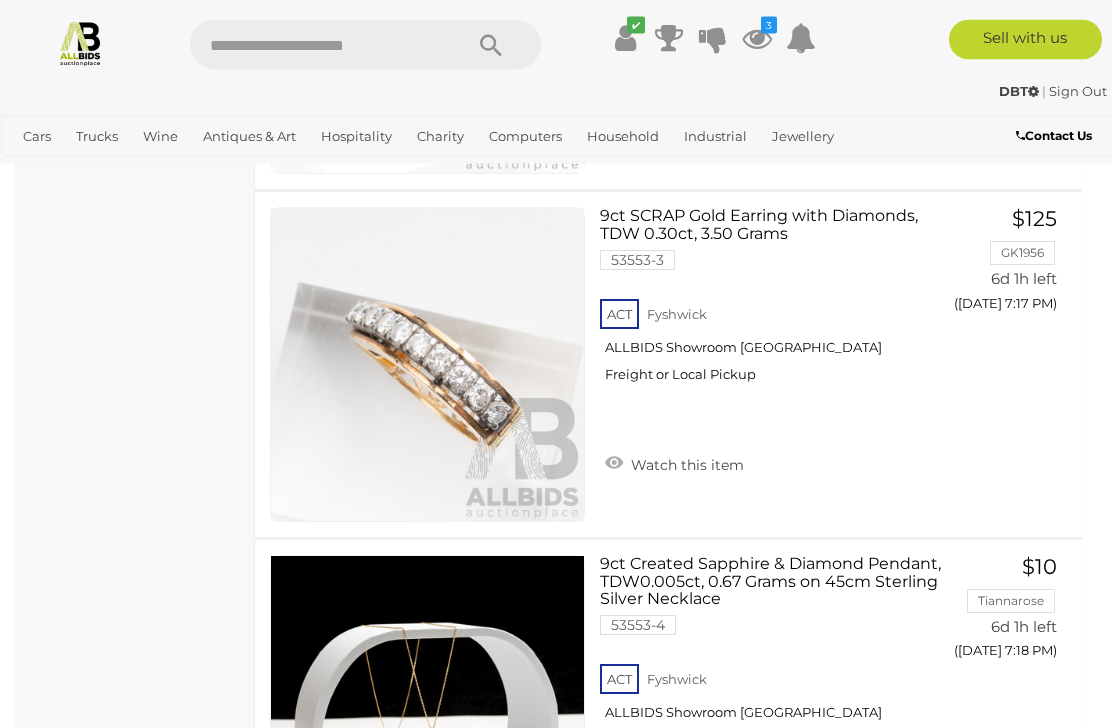 scroll, scrollTop: 24512, scrollLeft: 0, axis: vertical 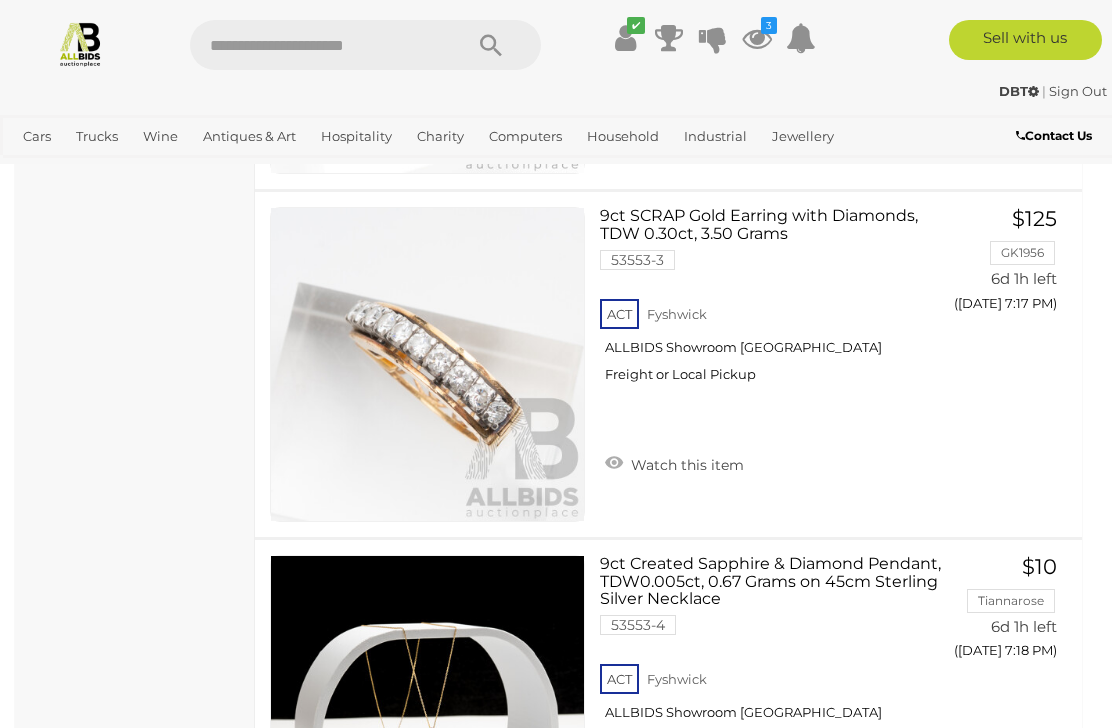 click at bounding box center [316, 45] 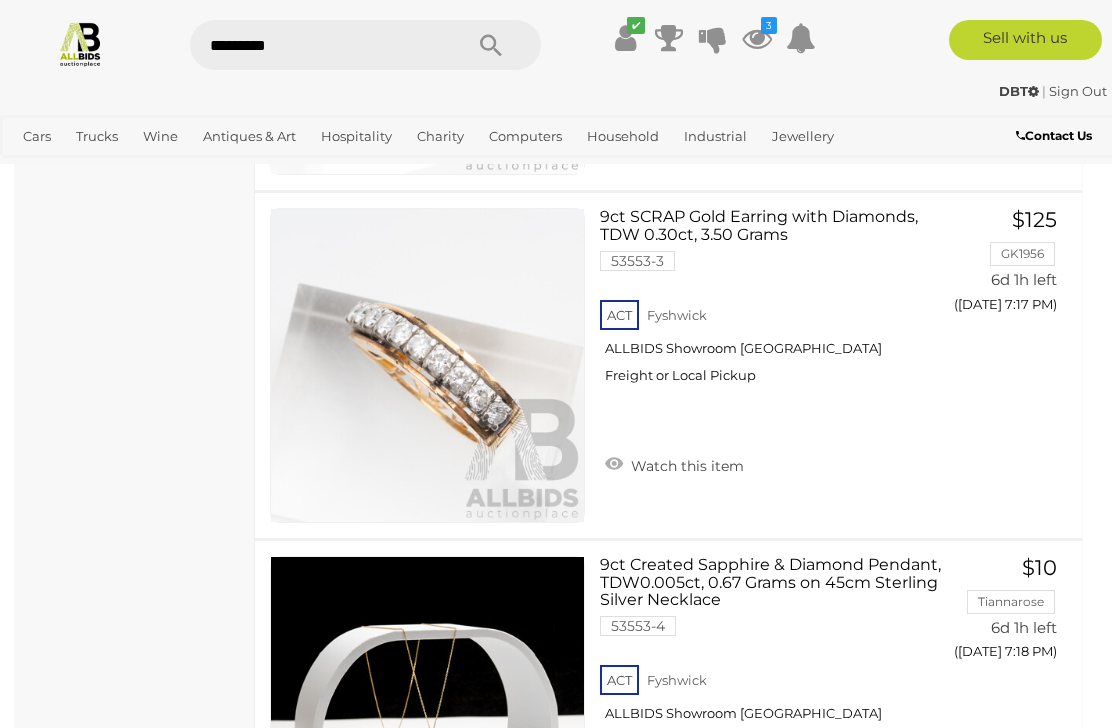 type on "*********" 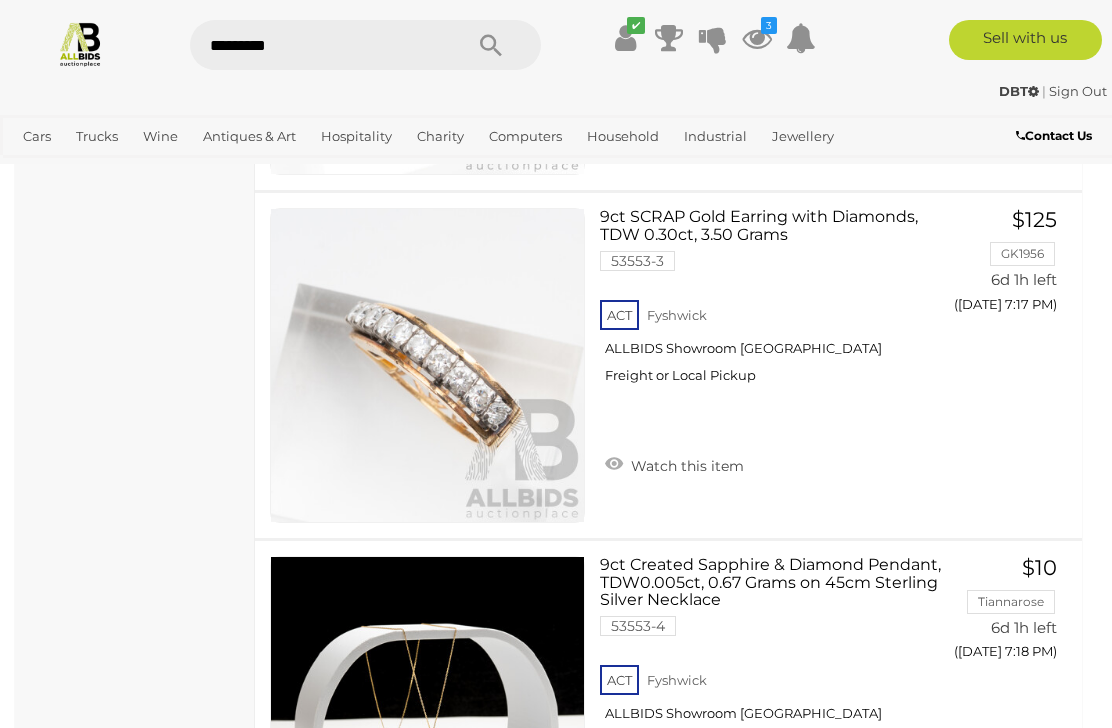 click at bounding box center [491, 46] 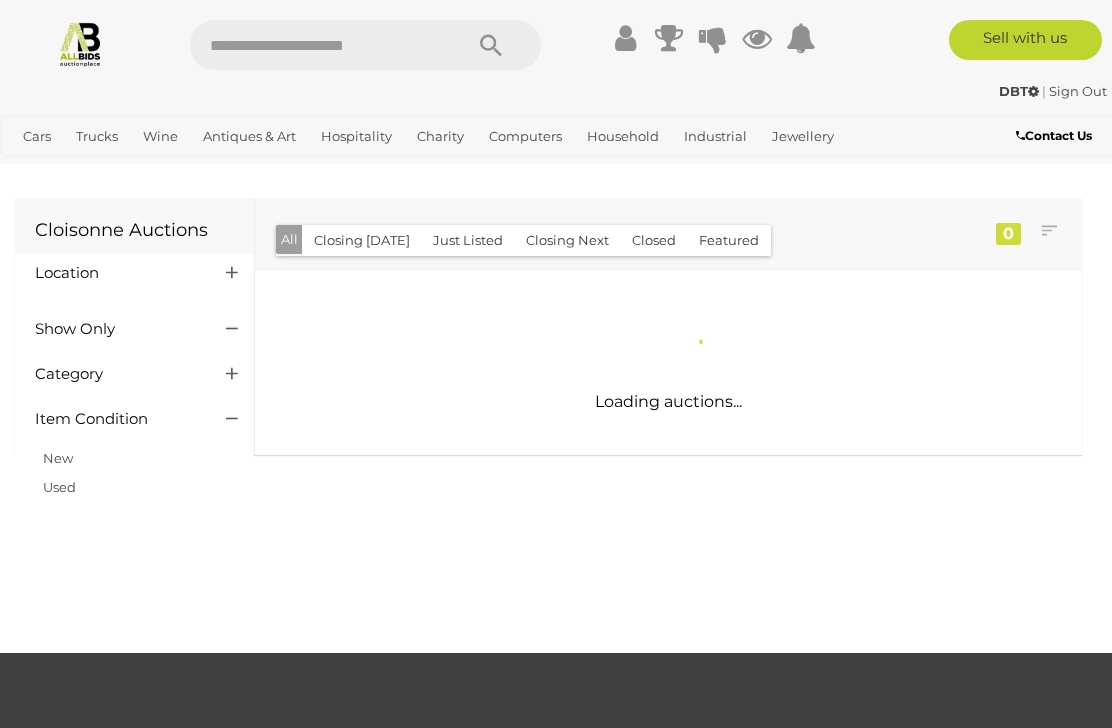 scroll, scrollTop: 0, scrollLeft: 0, axis: both 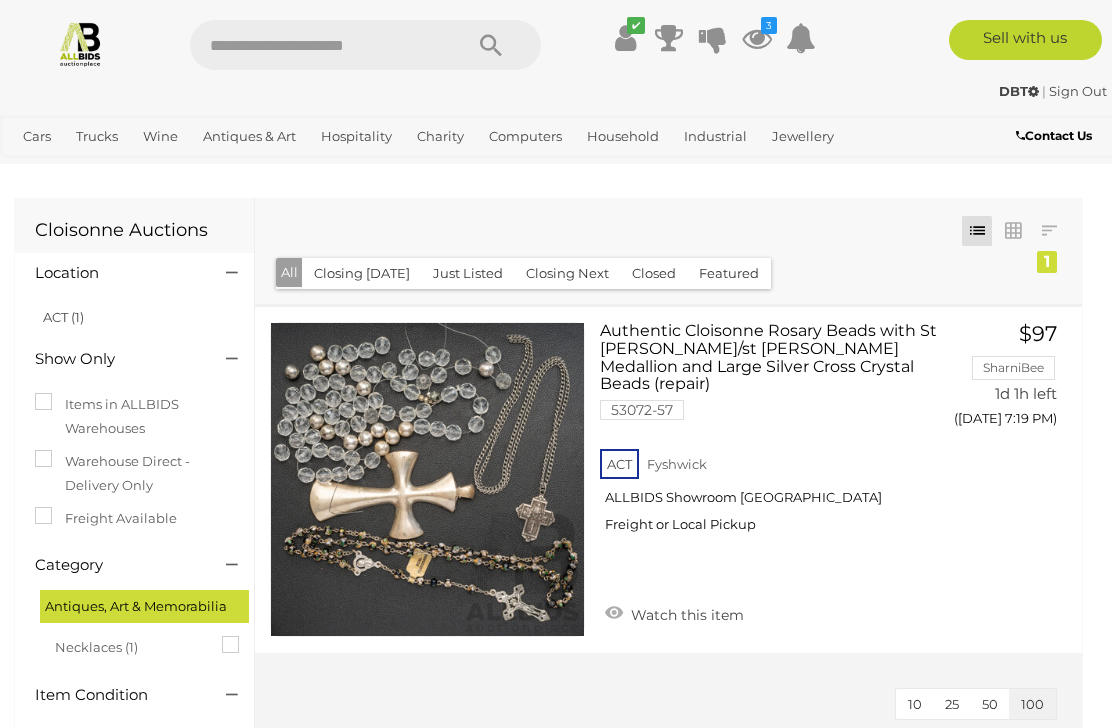 click at bounding box center [316, 45] 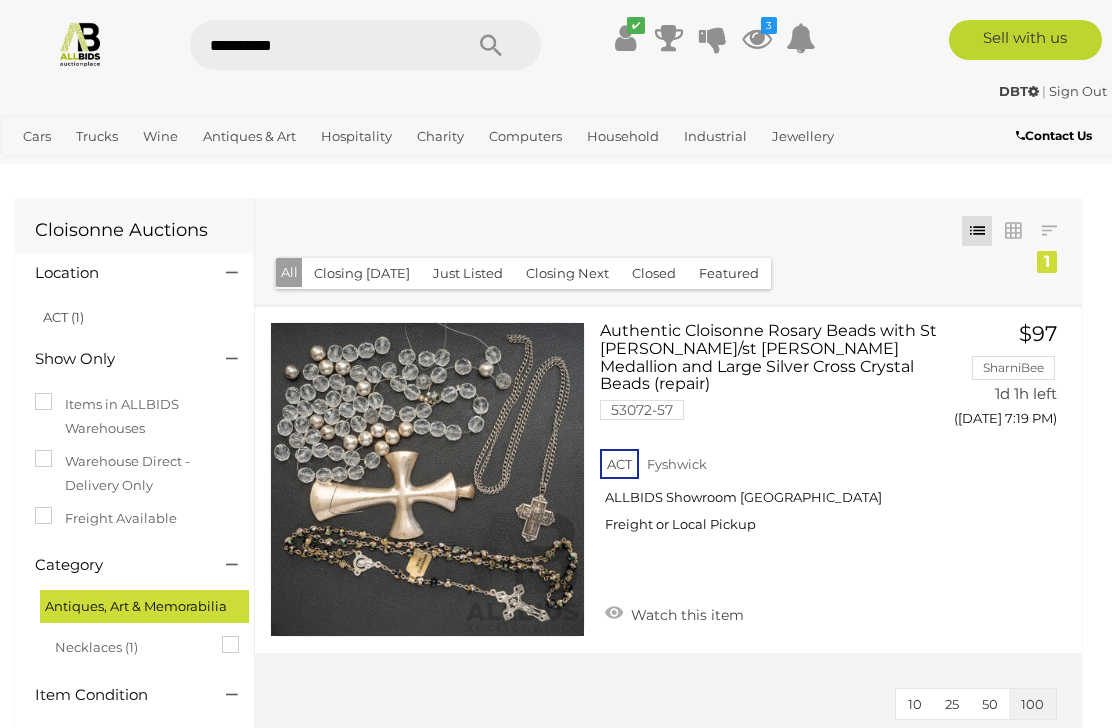 type on "**********" 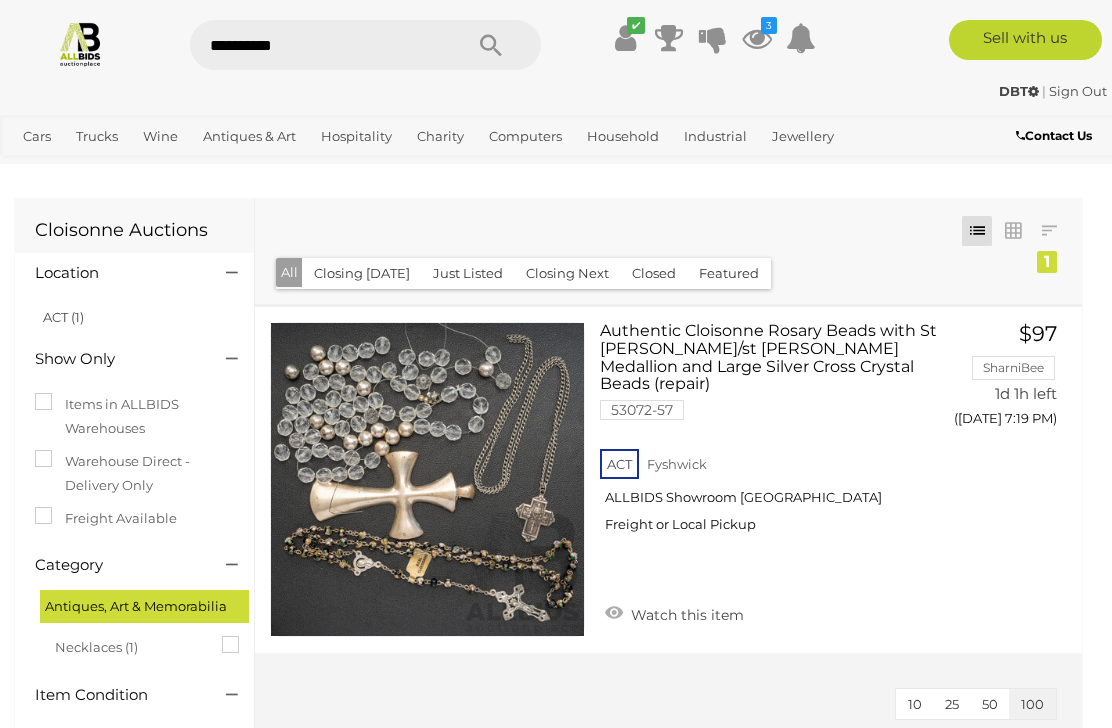 click at bounding box center [491, 46] 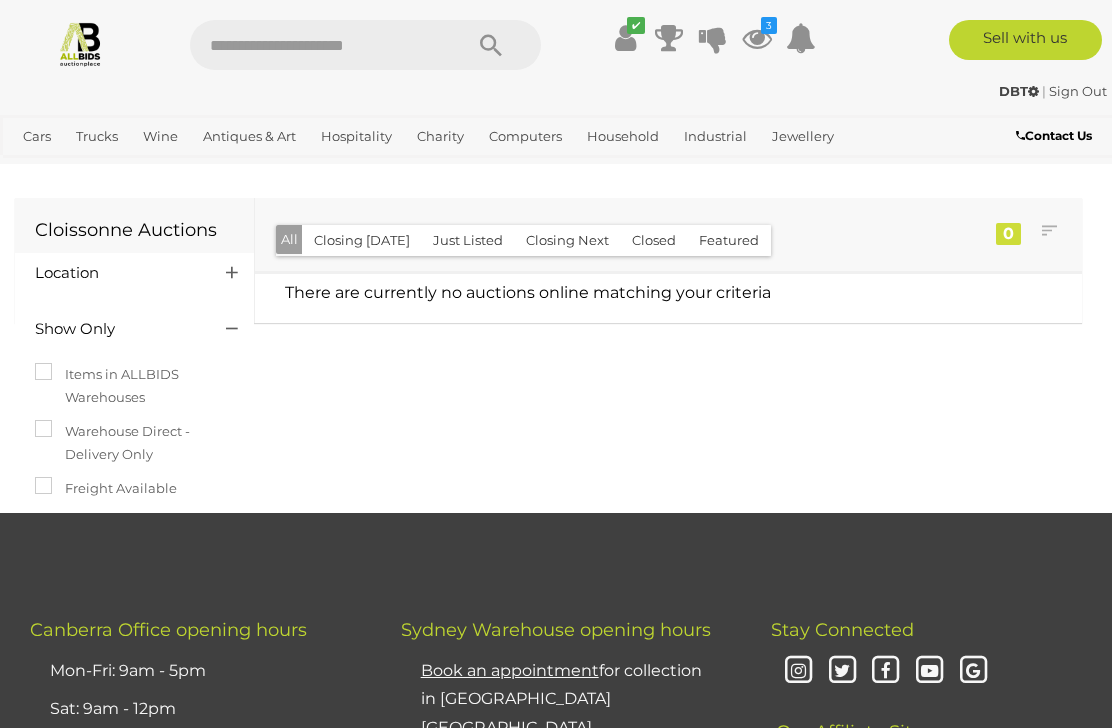 scroll, scrollTop: 0, scrollLeft: 0, axis: both 